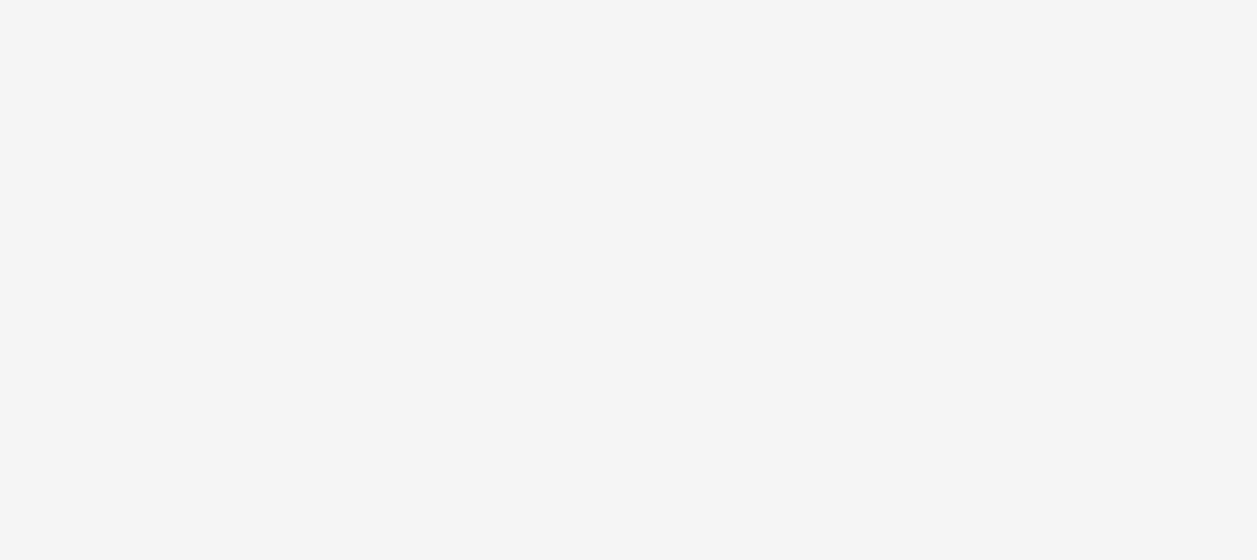 scroll, scrollTop: 0, scrollLeft: 0, axis: both 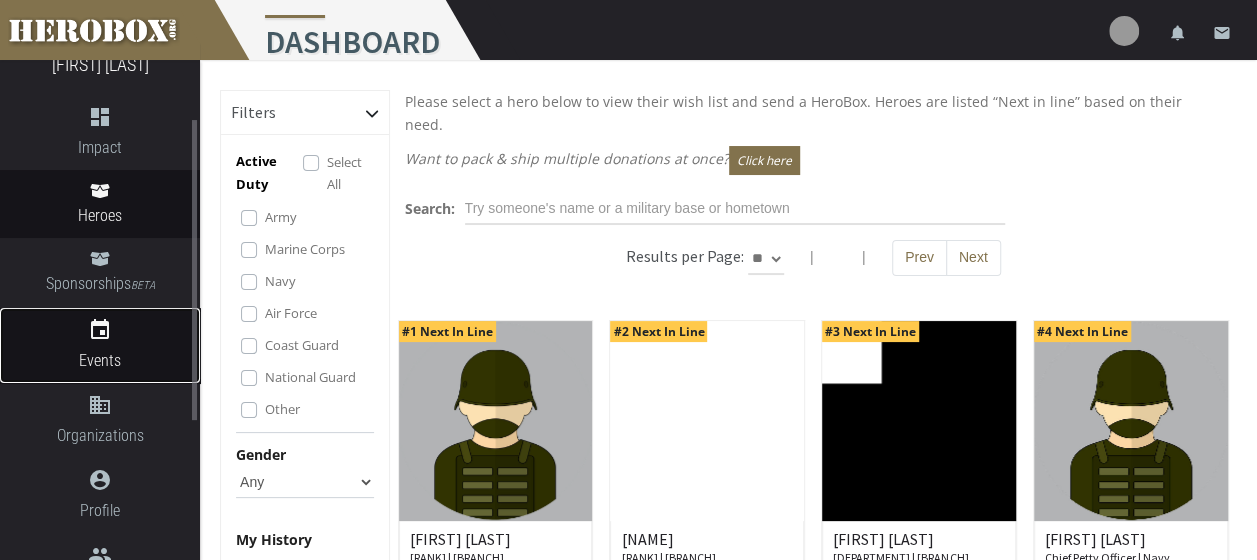 click on "event" at bounding box center (100, 330) 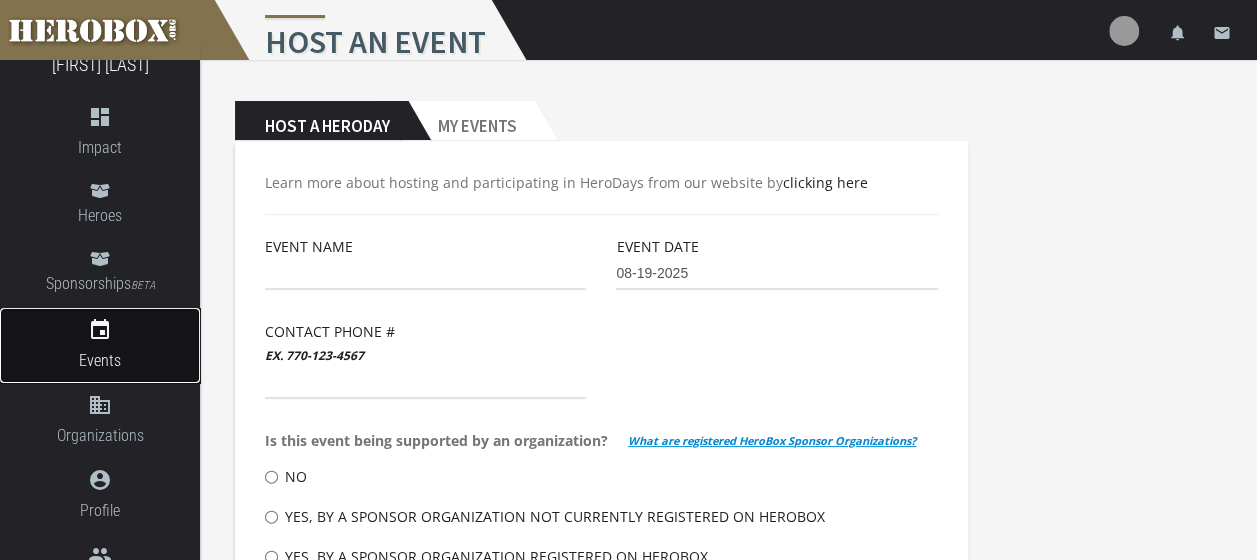 scroll, scrollTop: 0, scrollLeft: 0, axis: both 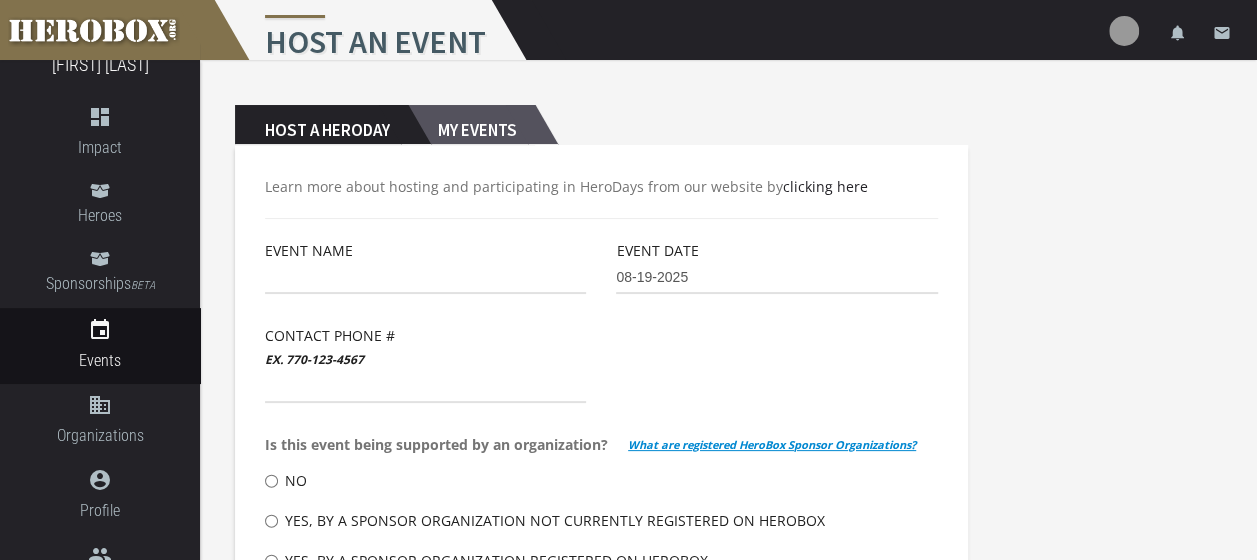 click on "My Events" at bounding box center [471, 125] 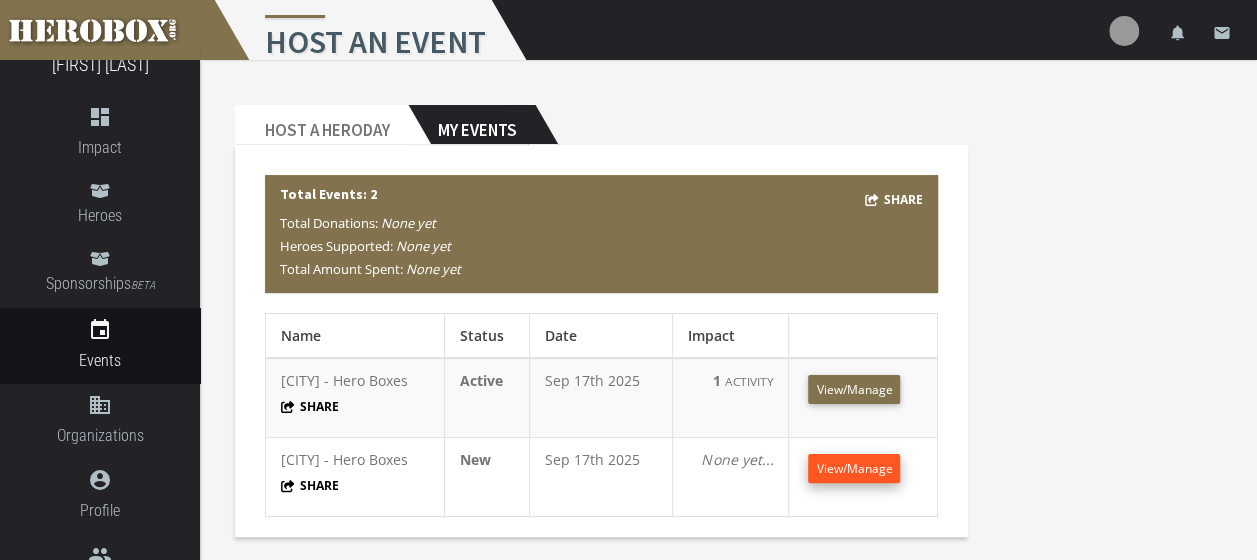 click on "View/Manage" at bounding box center [854, 468] 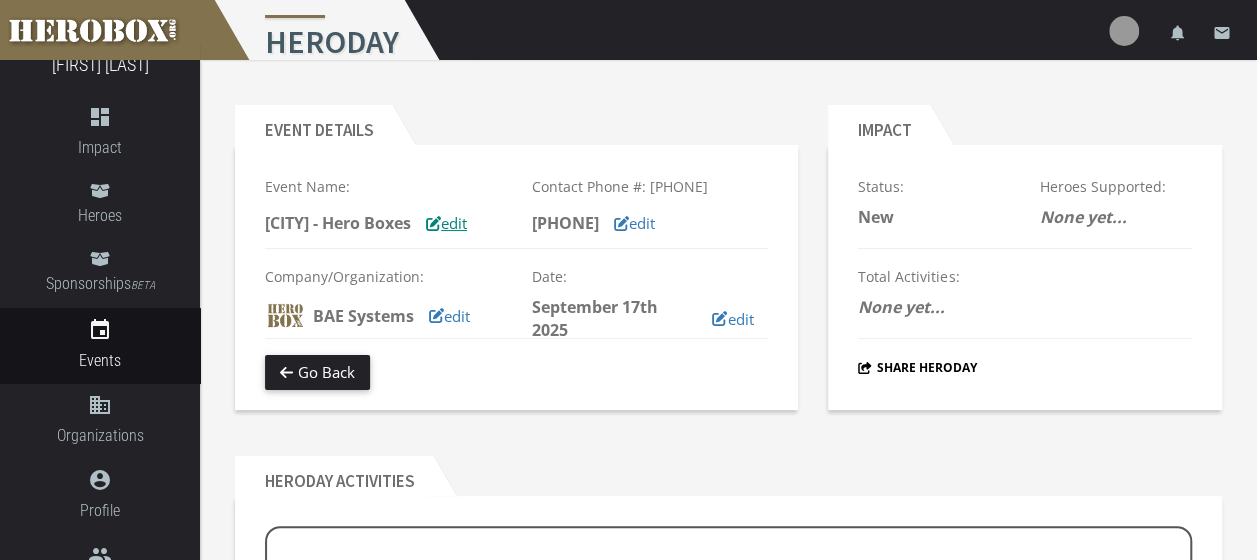 click on "edit" at bounding box center [446, 223] 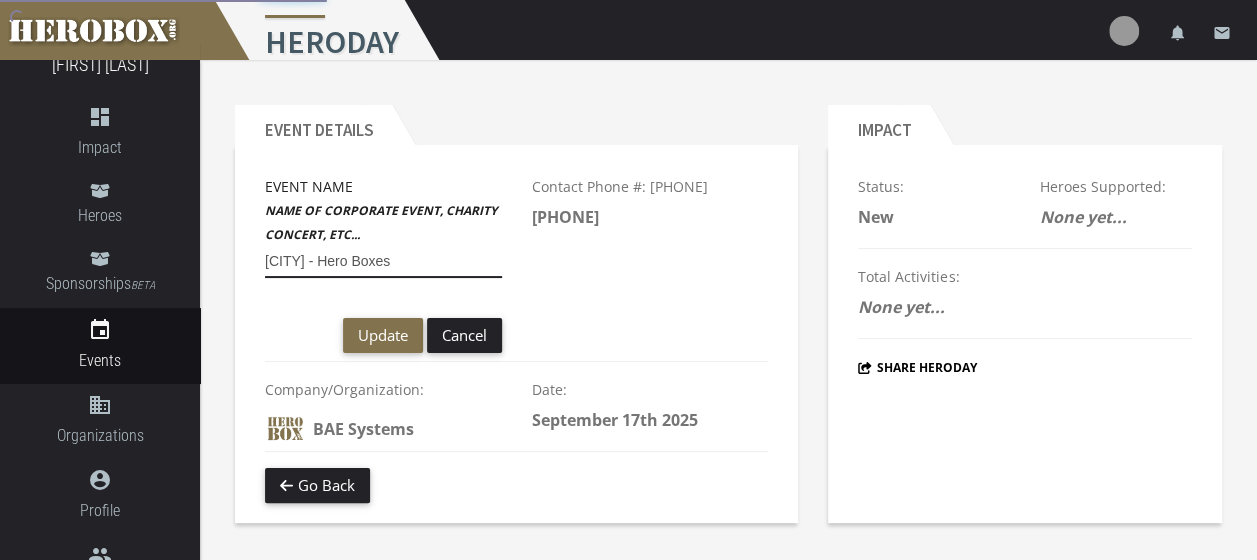 click on "[CITY] - Hero Boxes" at bounding box center [383, 262] 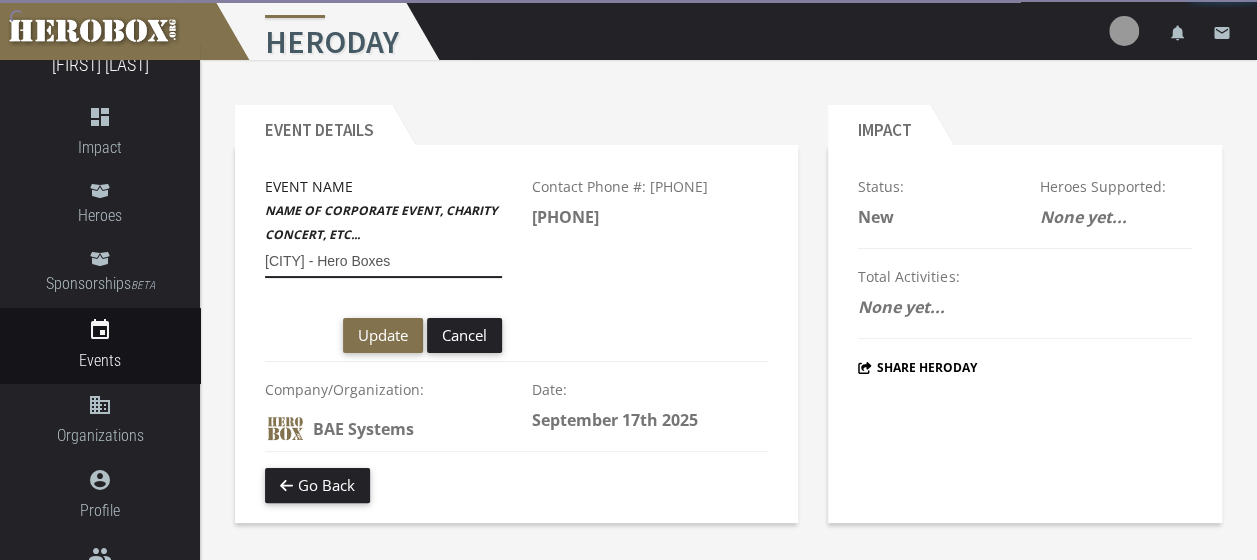 drag, startPoint x: 324, startPoint y: 263, endPoint x: 206, endPoint y: 261, distance: 118.016945 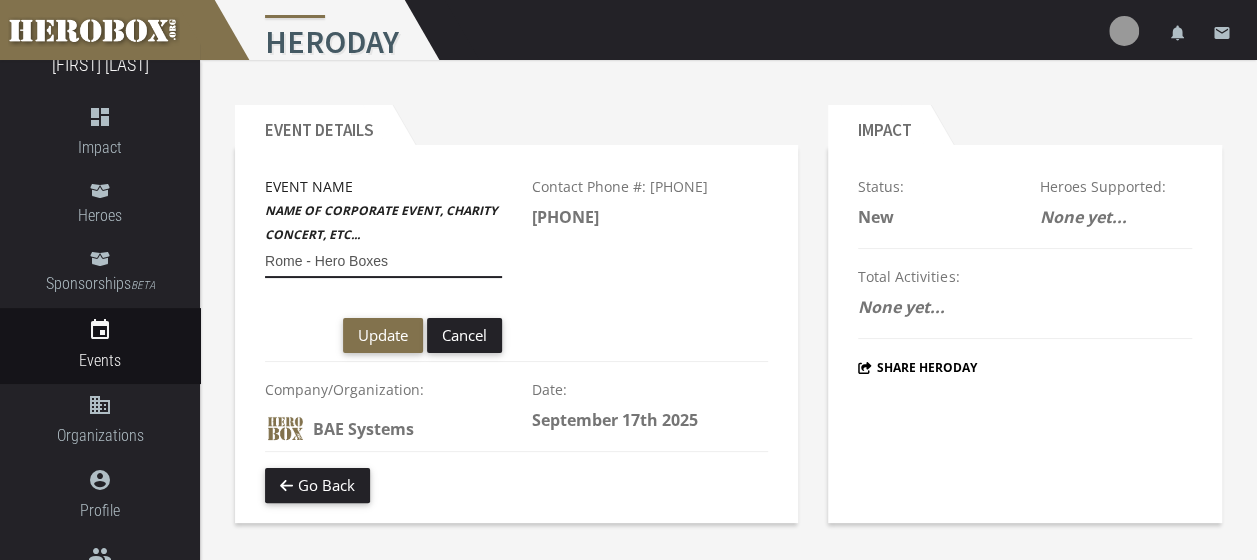 type on "Rome - Hero Boxes" 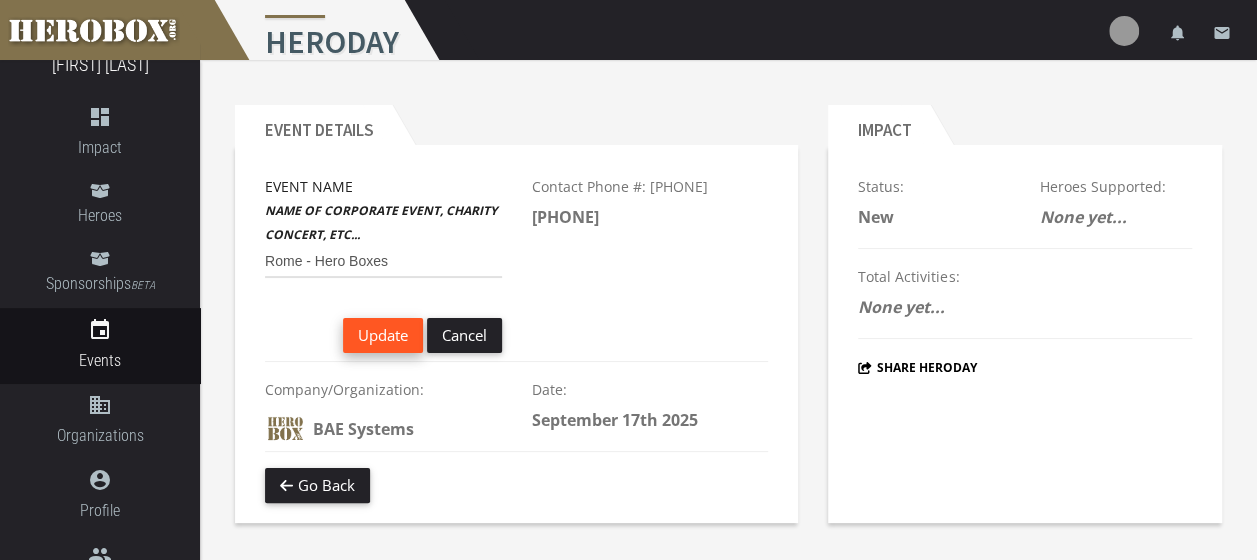 click on "Update" at bounding box center [383, 335] 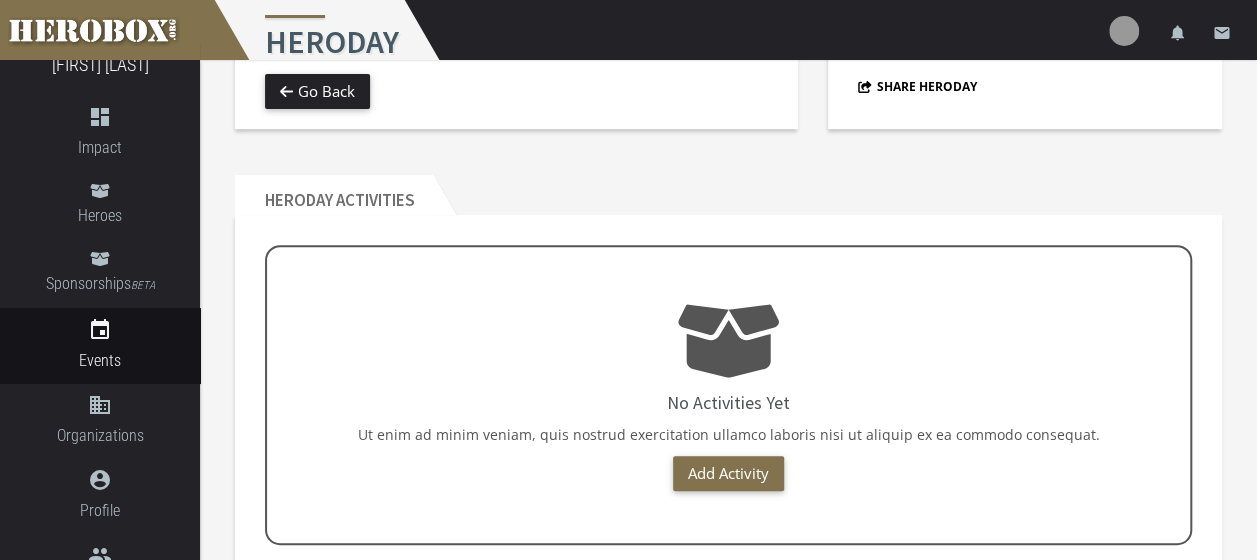 scroll, scrollTop: 300, scrollLeft: 0, axis: vertical 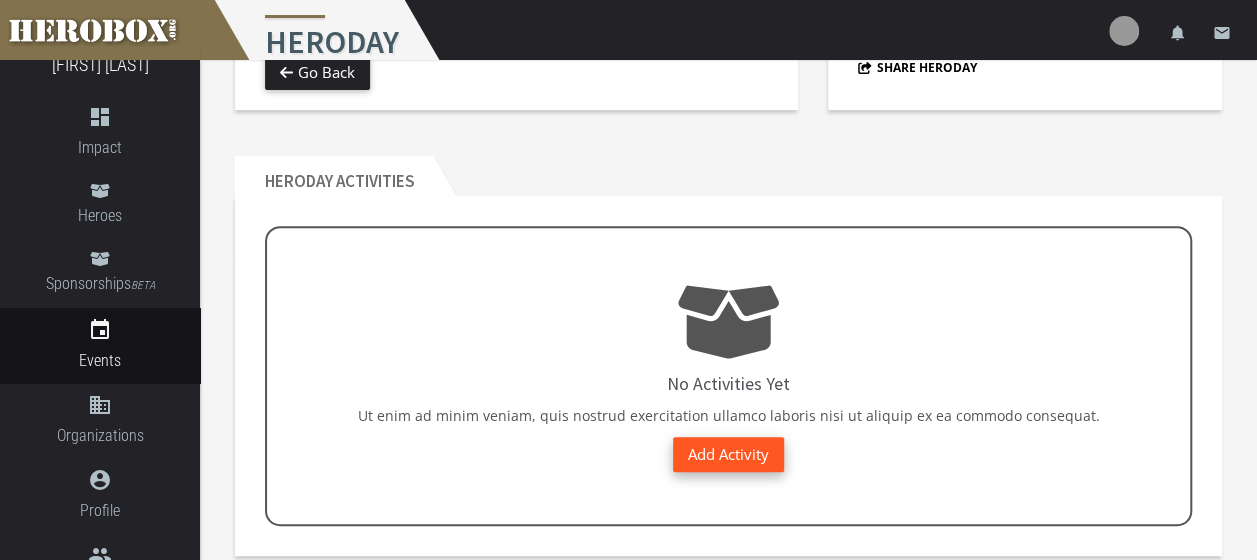 click on "Add Activity" at bounding box center (728, 454) 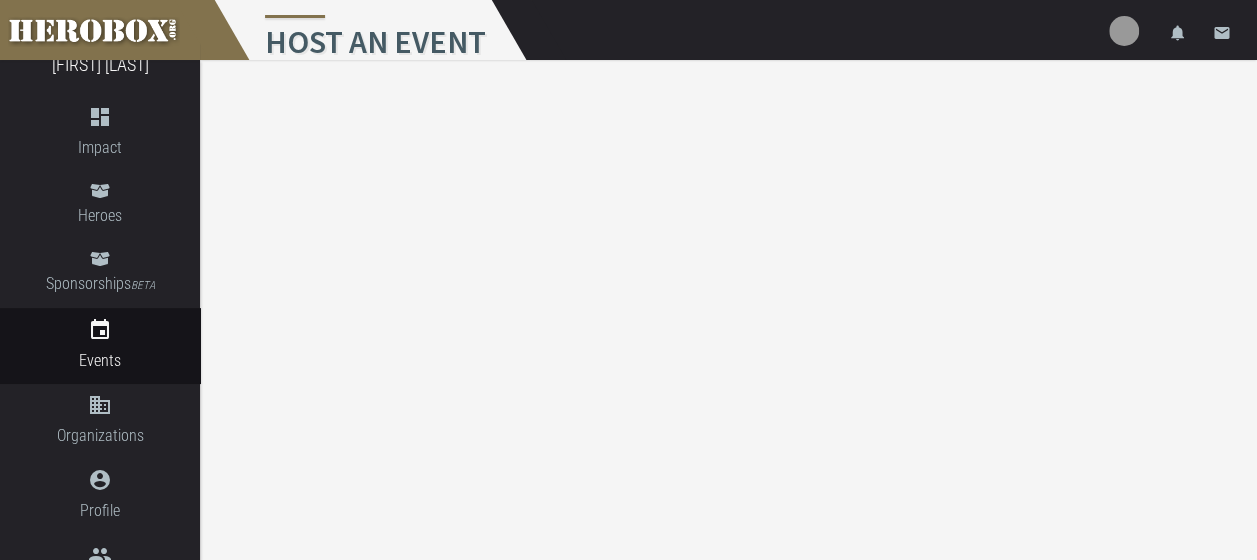scroll, scrollTop: 0, scrollLeft: 0, axis: both 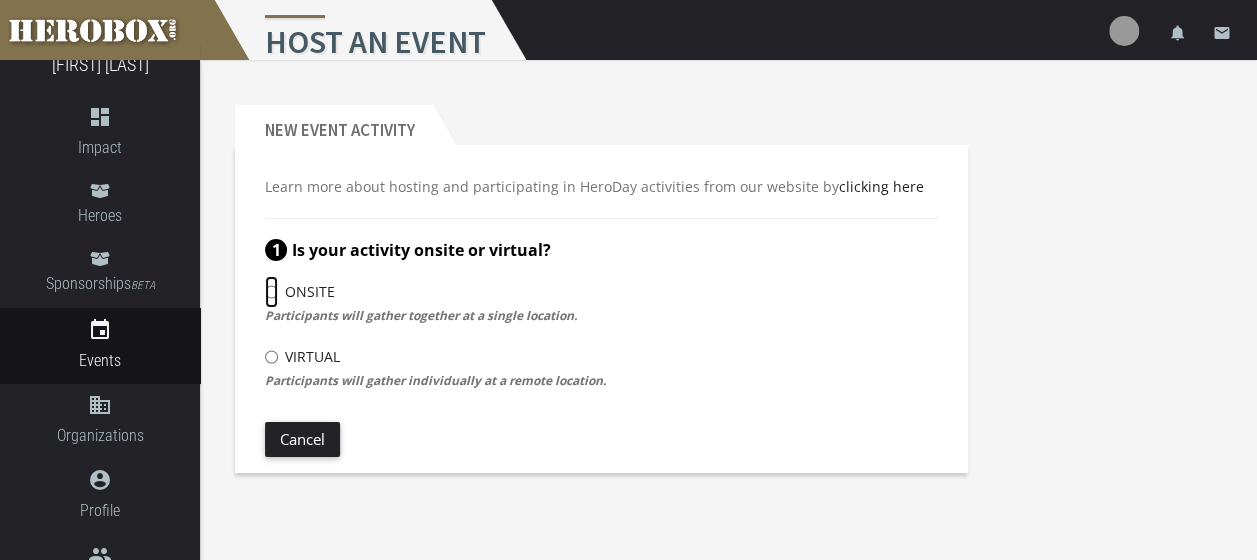 click on "Onsite" at bounding box center [271, 292] 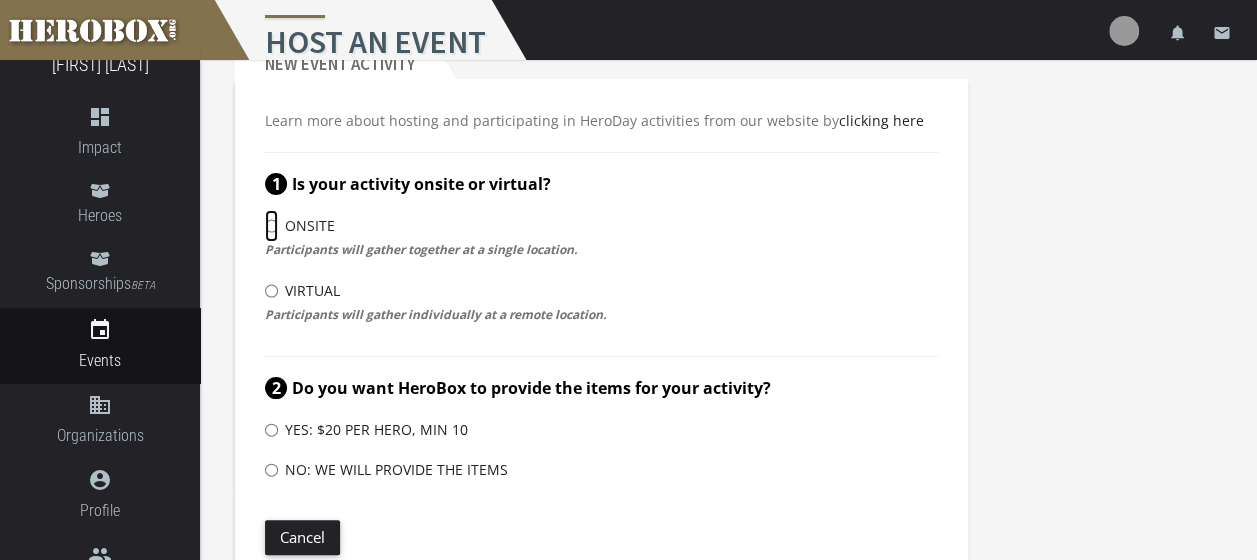 scroll, scrollTop: 98, scrollLeft: 0, axis: vertical 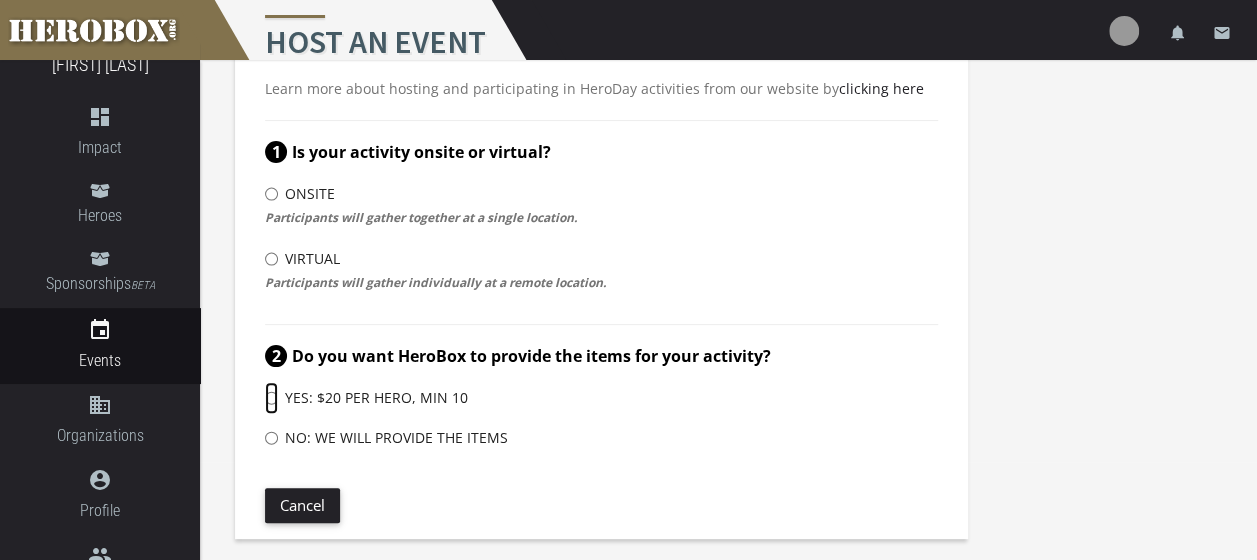 click on "Yes: $20 per hero, Min 10" at bounding box center [271, 398] 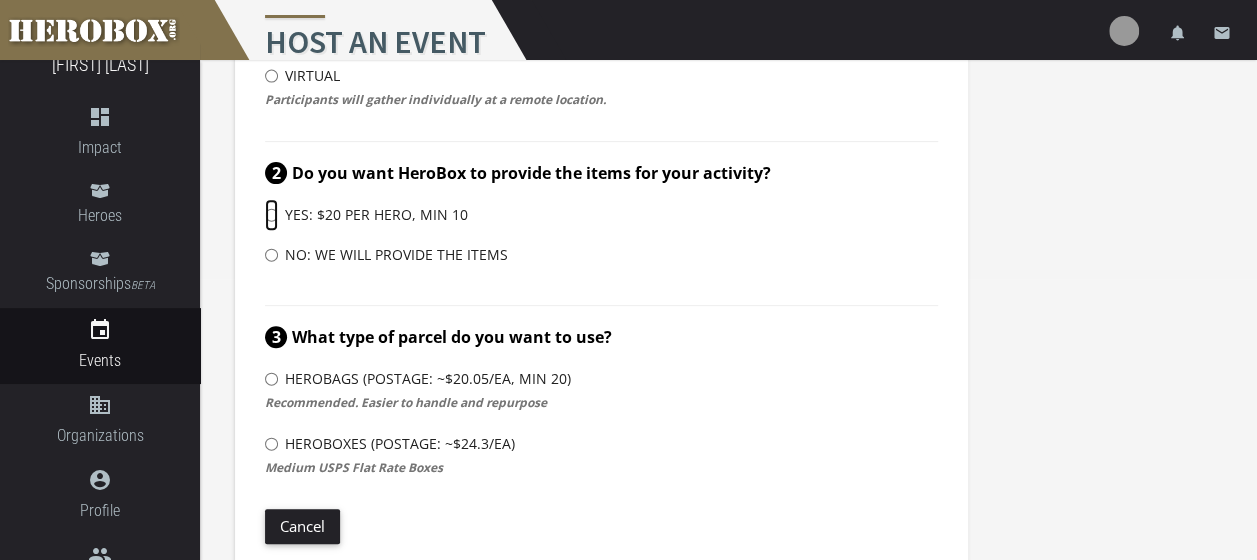 scroll, scrollTop: 298, scrollLeft: 0, axis: vertical 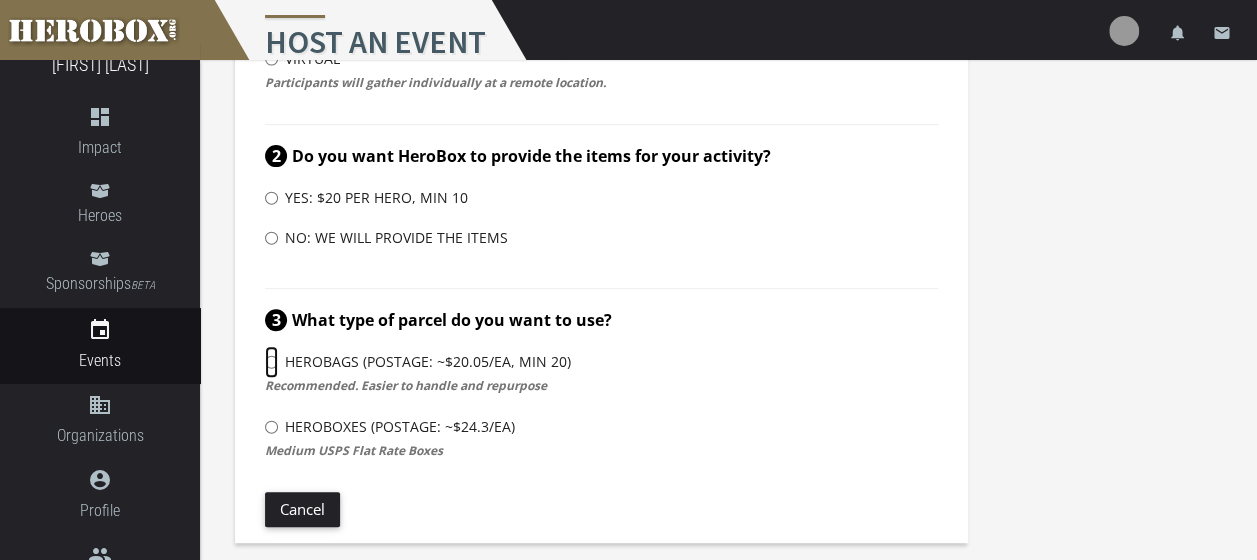 click on "HeroBags (Postage: ~$20.05/ea, min 20)" at bounding box center [271, 362] 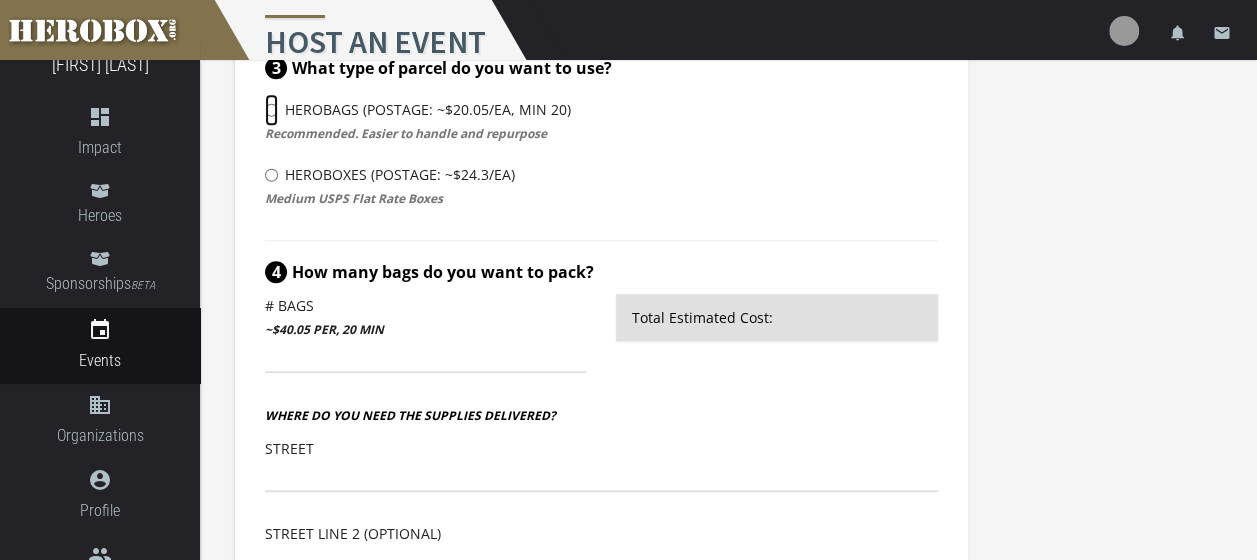 scroll, scrollTop: 598, scrollLeft: 0, axis: vertical 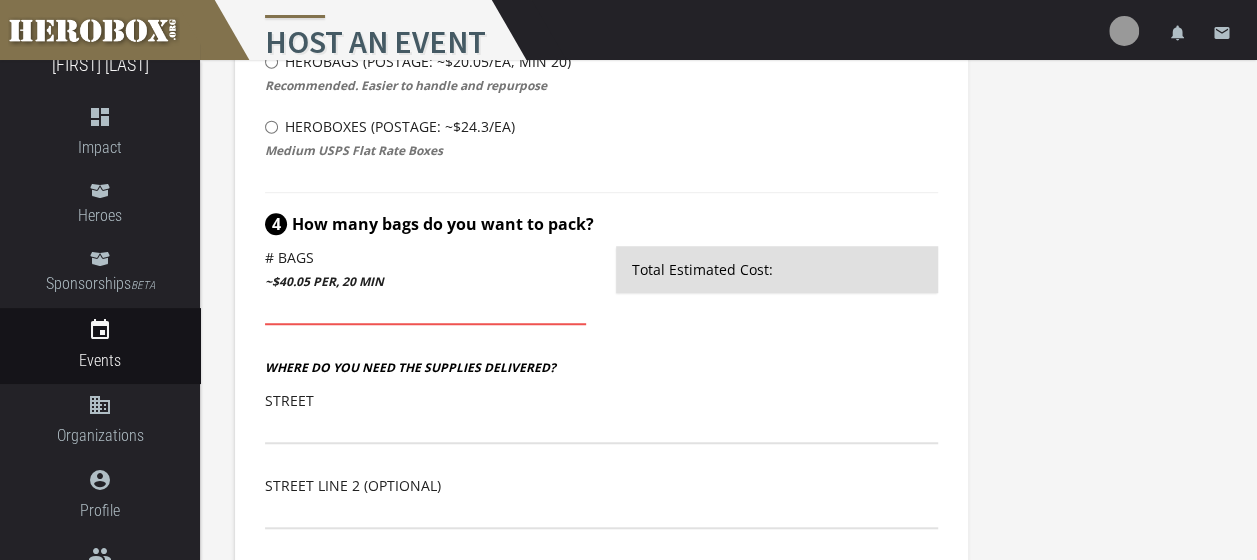 click at bounding box center [425, 309] 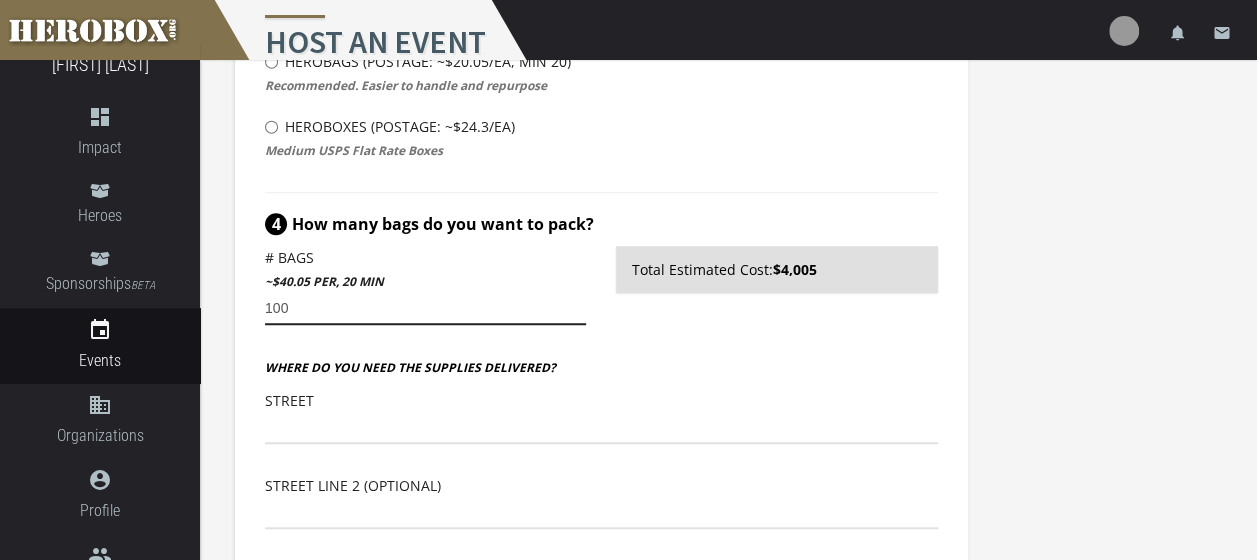type on "100" 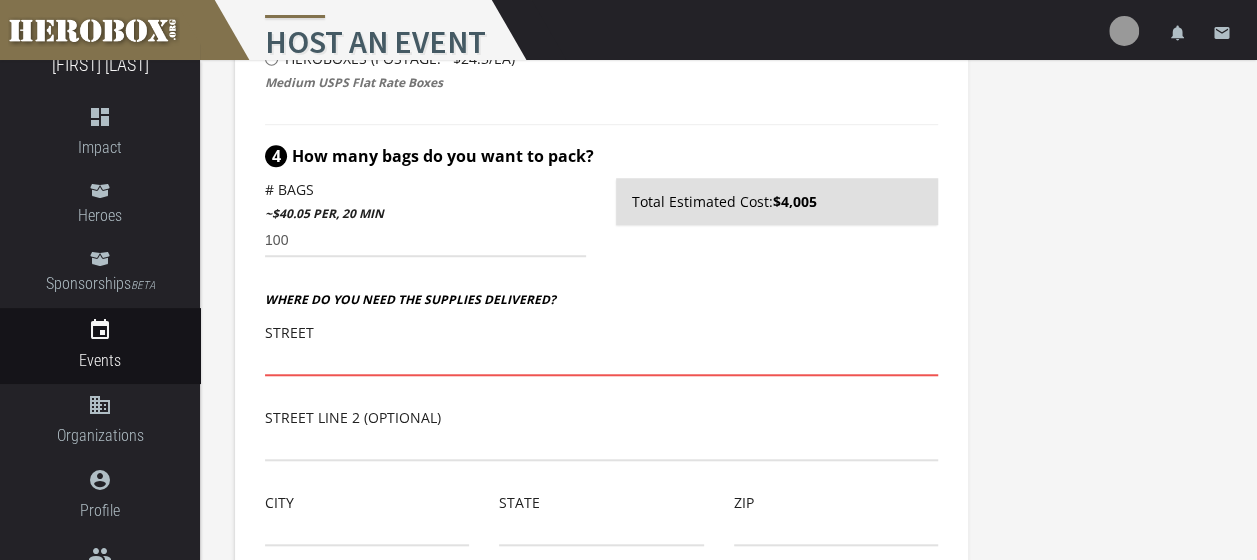 scroll, scrollTop: 698, scrollLeft: 0, axis: vertical 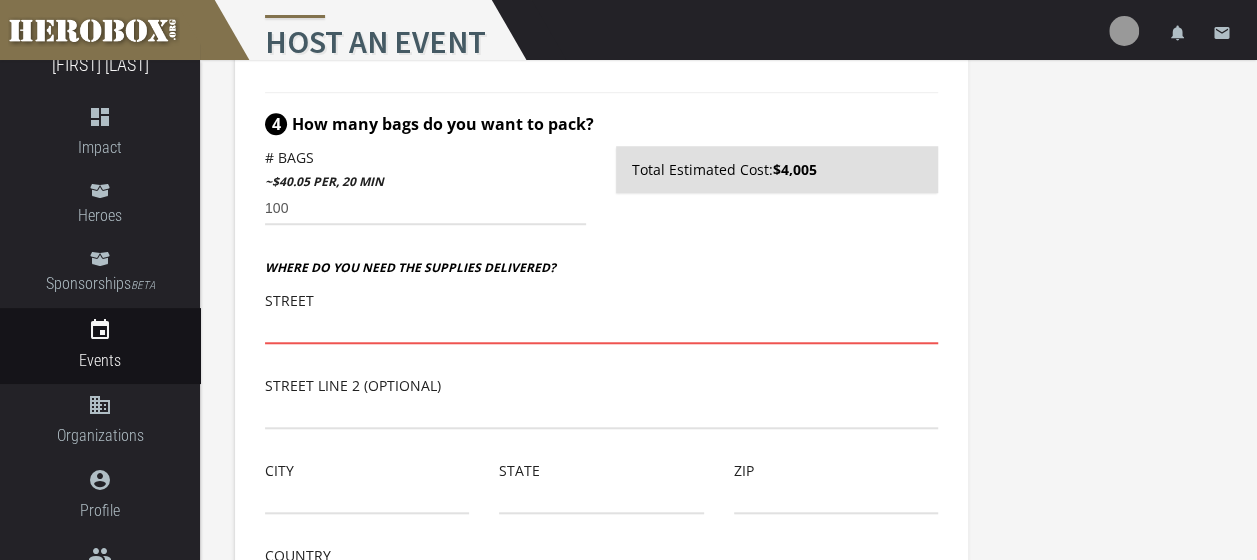 paste on "[NUMBER] [STREET]" 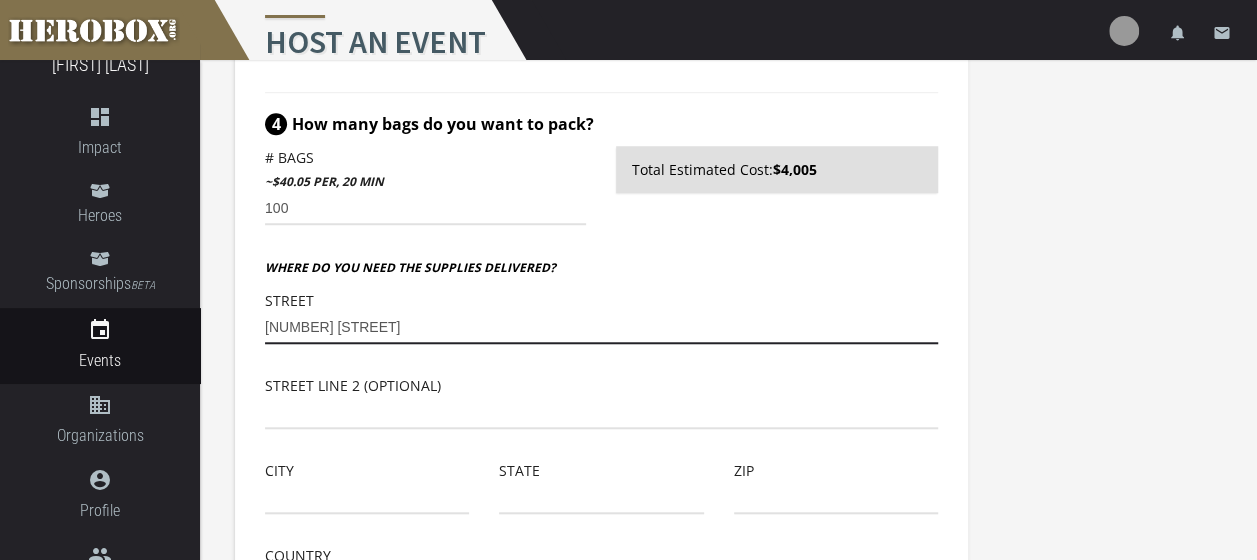 type on "[NUMBER] [STREET]" 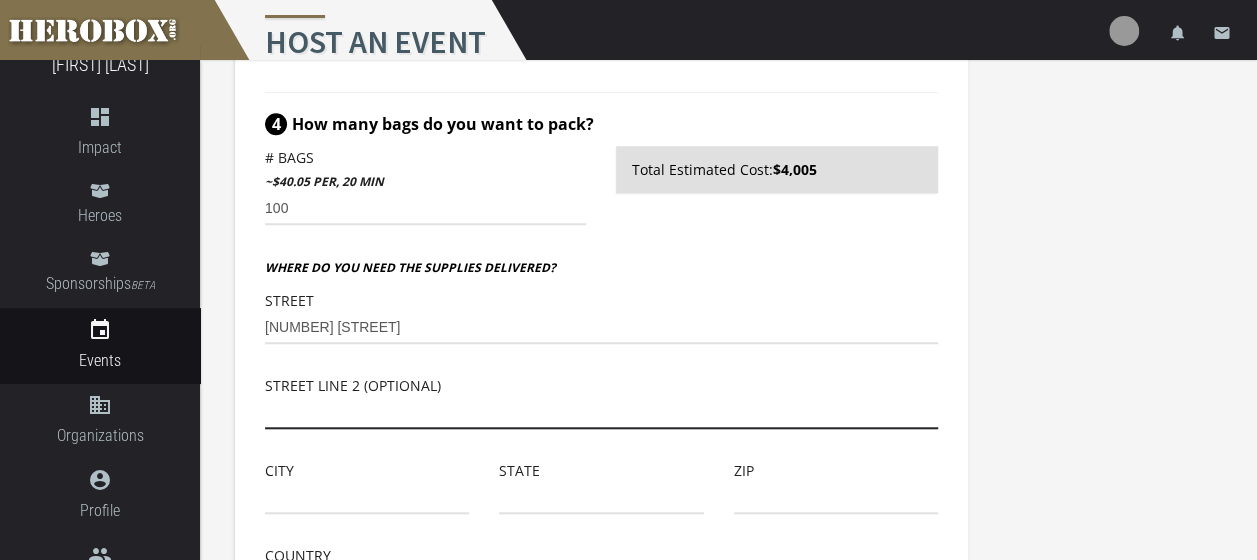 click at bounding box center (601, 413) 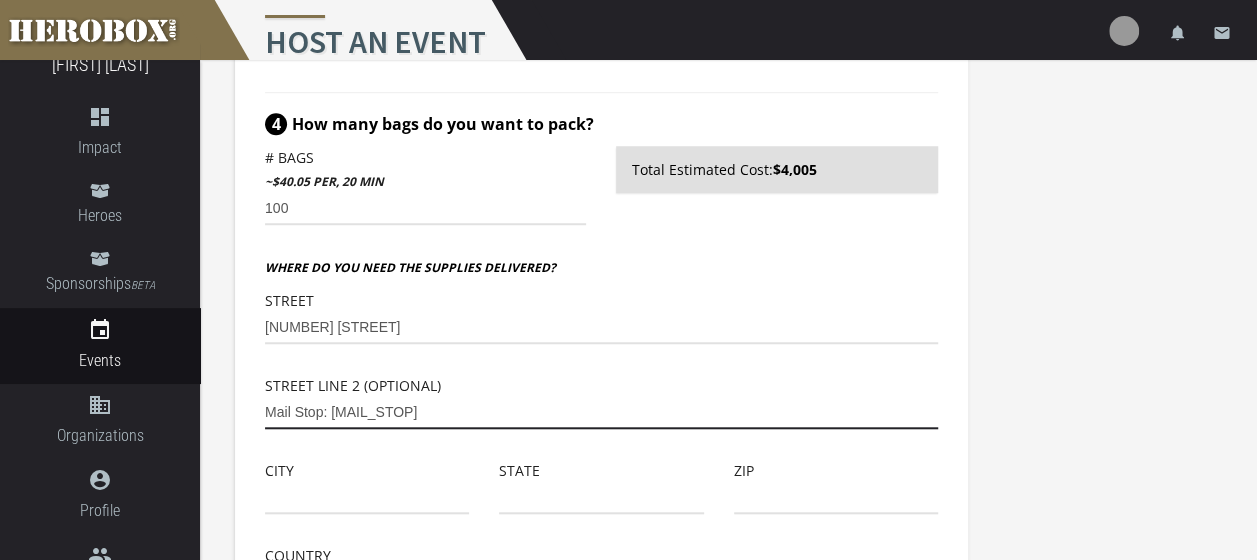 scroll, scrollTop: 798, scrollLeft: 0, axis: vertical 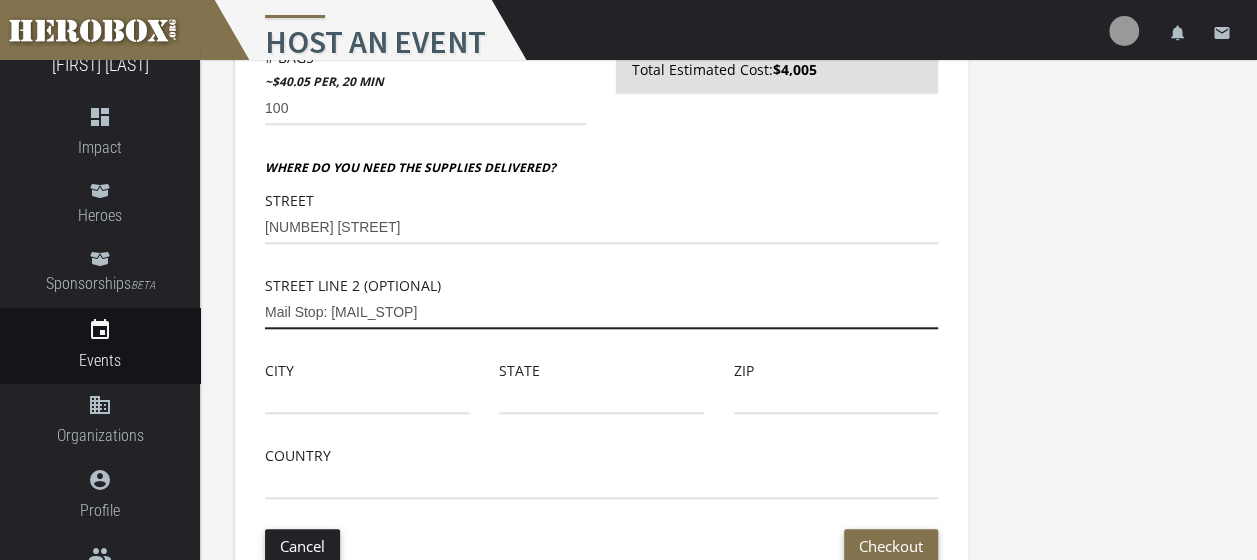 type on "Mail Stop: [MAIL_STOP]" 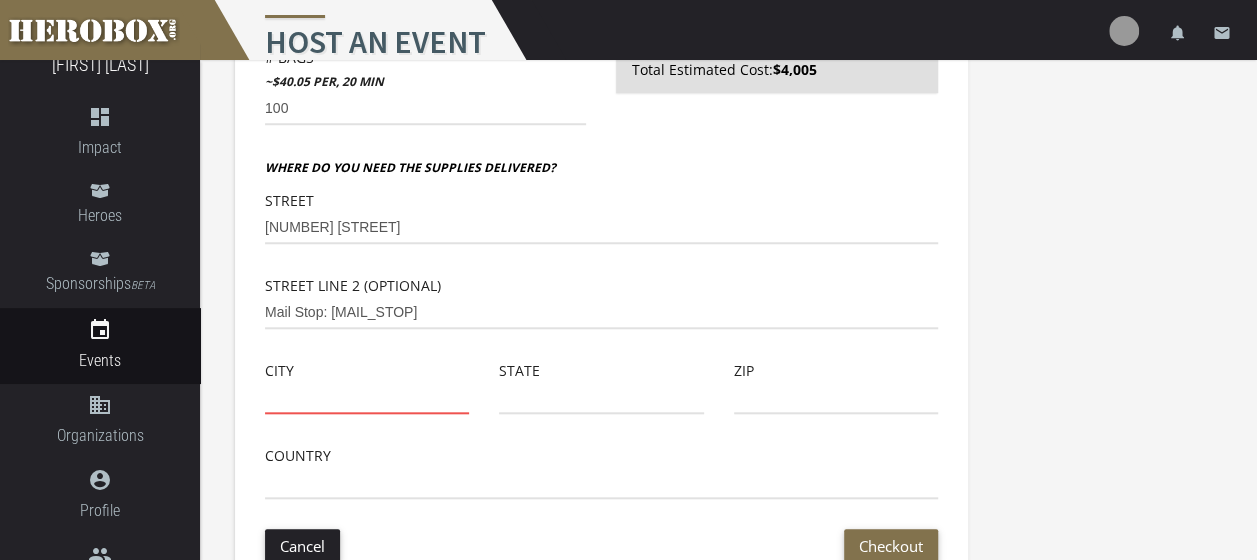 click at bounding box center (367, 398) 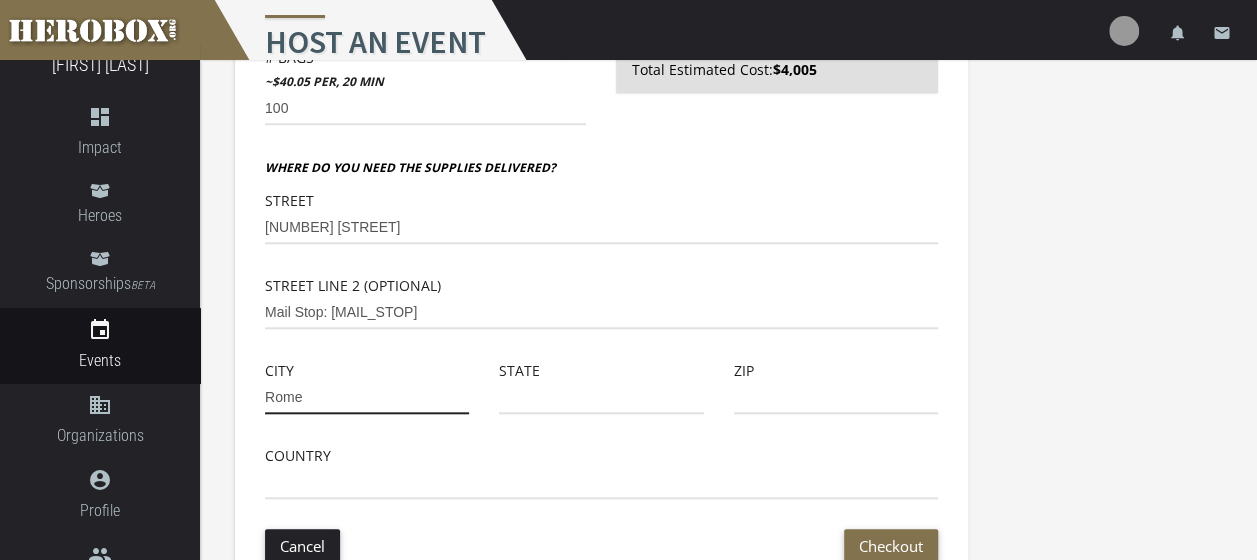 type on "Rome" 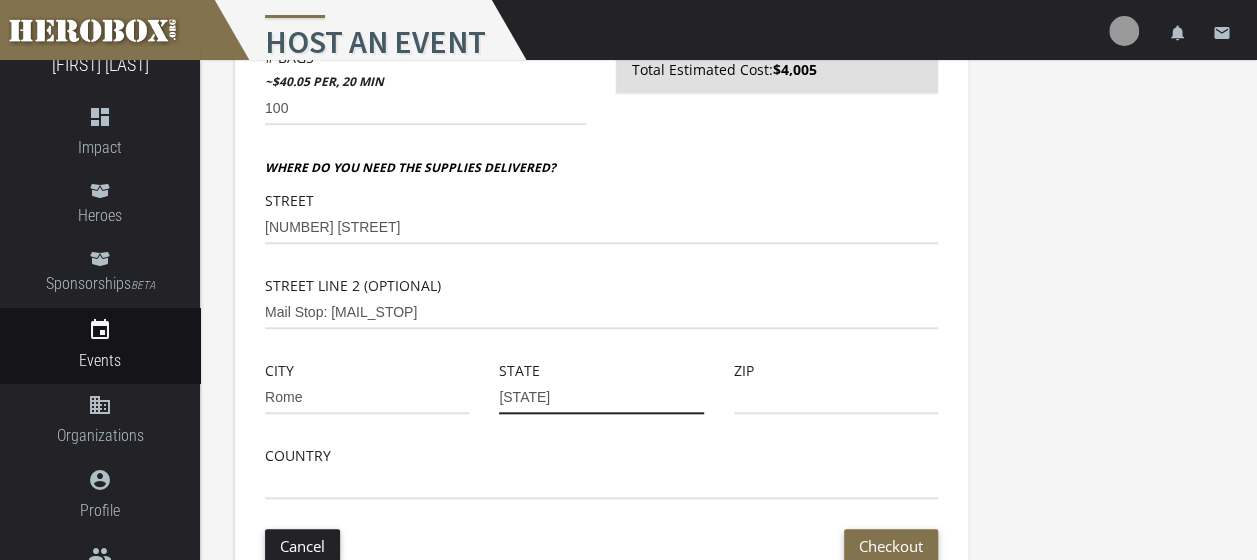 type on "[STATE]" 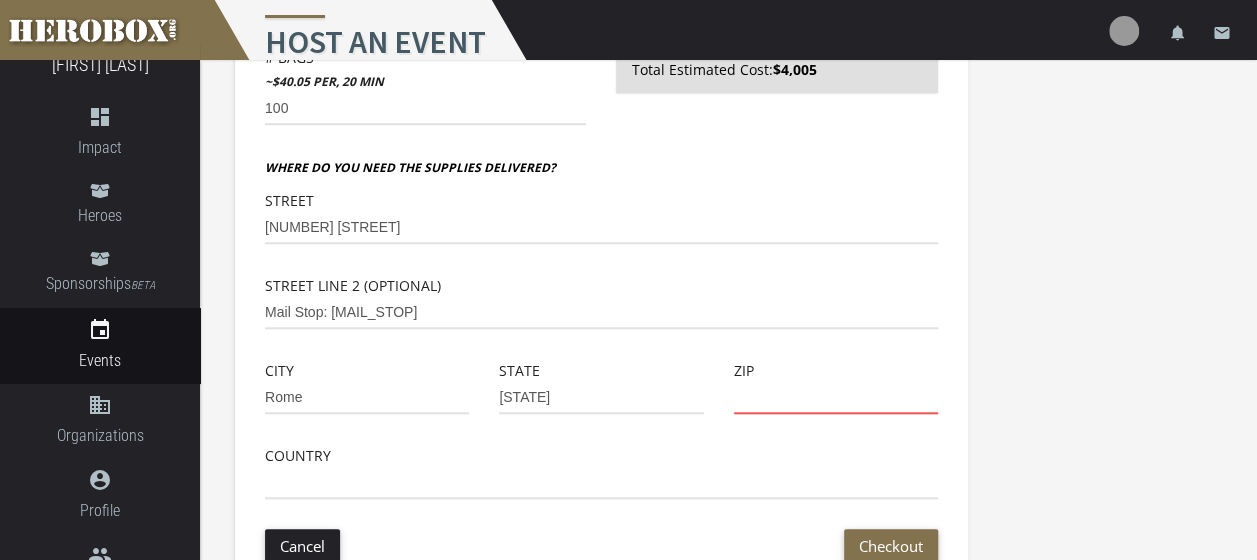 paste on "[ZIP]" 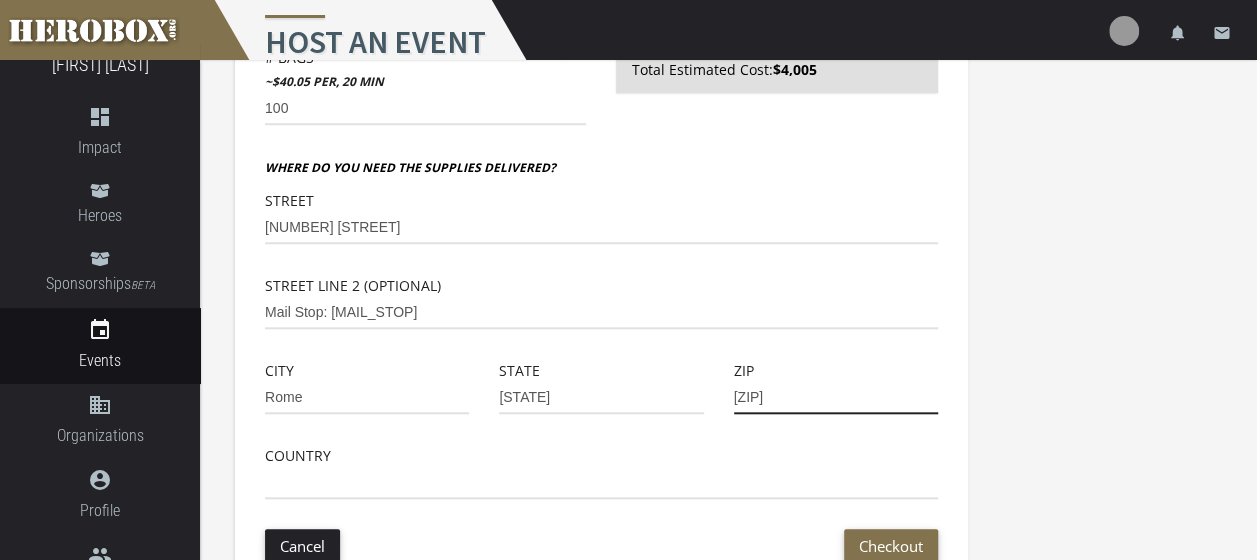type on "[ZIP]" 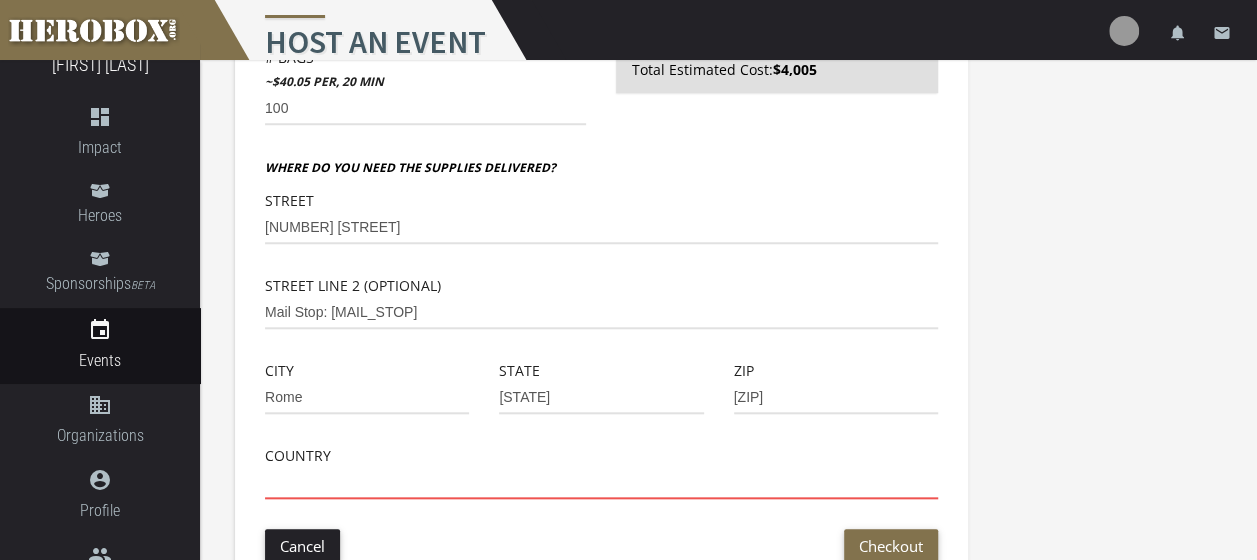 click at bounding box center (601, 483) 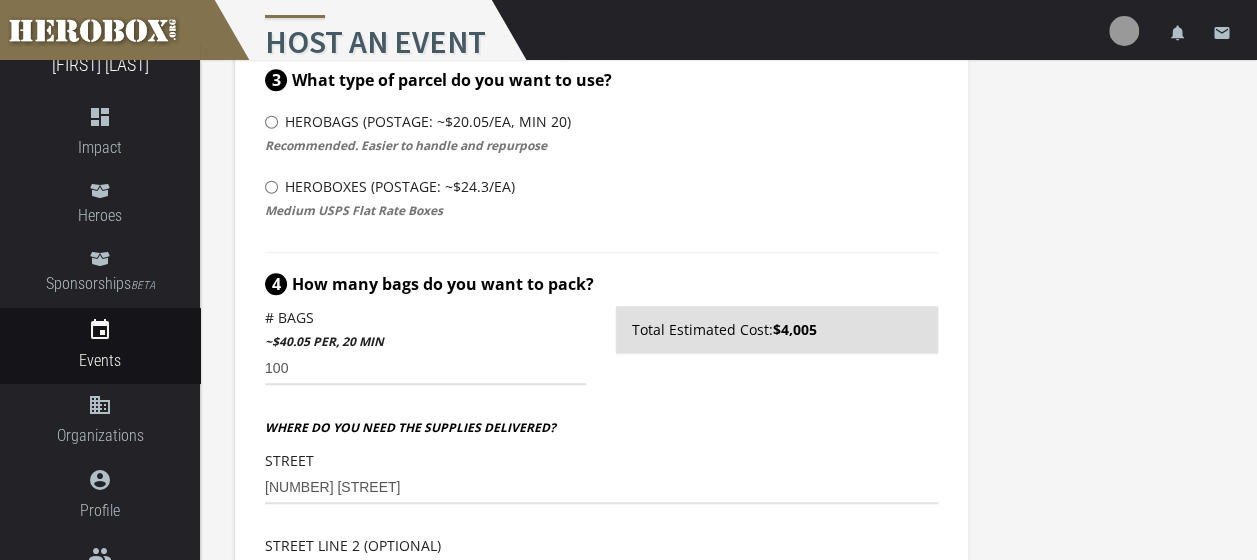 scroll, scrollTop: 638, scrollLeft: 0, axis: vertical 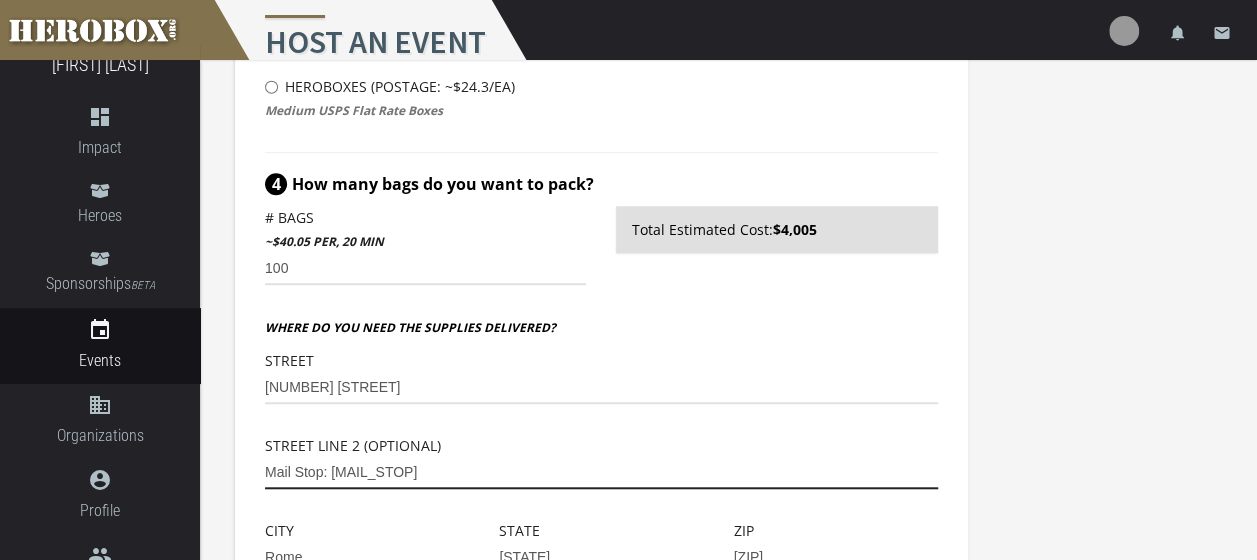click on "Mail Stop: [MAIL_STOP]" at bounding box center [601, 473] 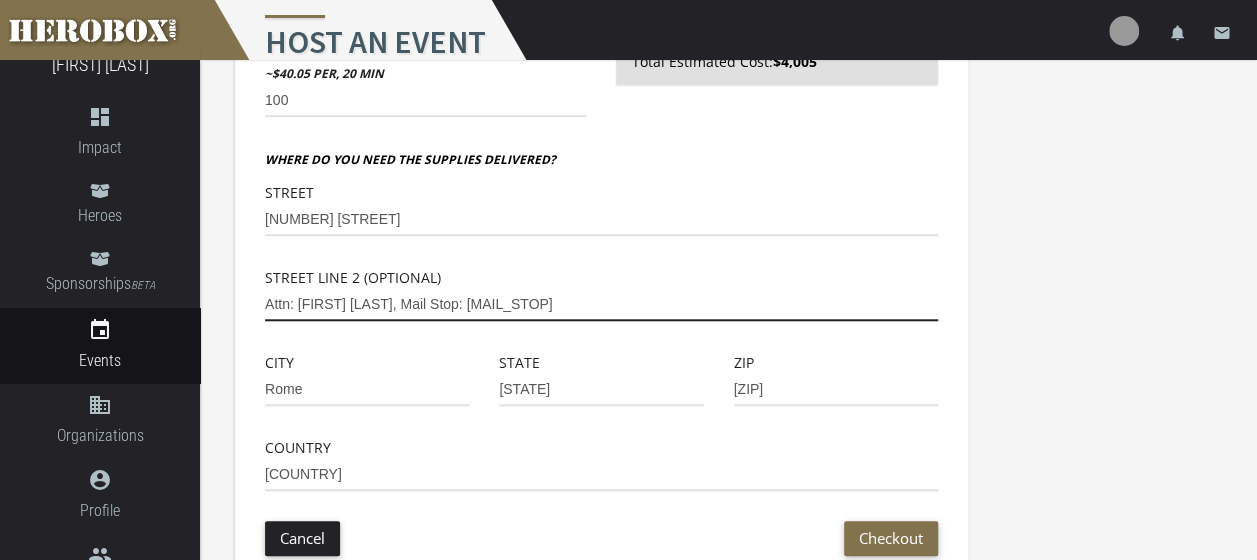 scroll, scrollTop: 838, scrollLeft: 0, axis: vertical 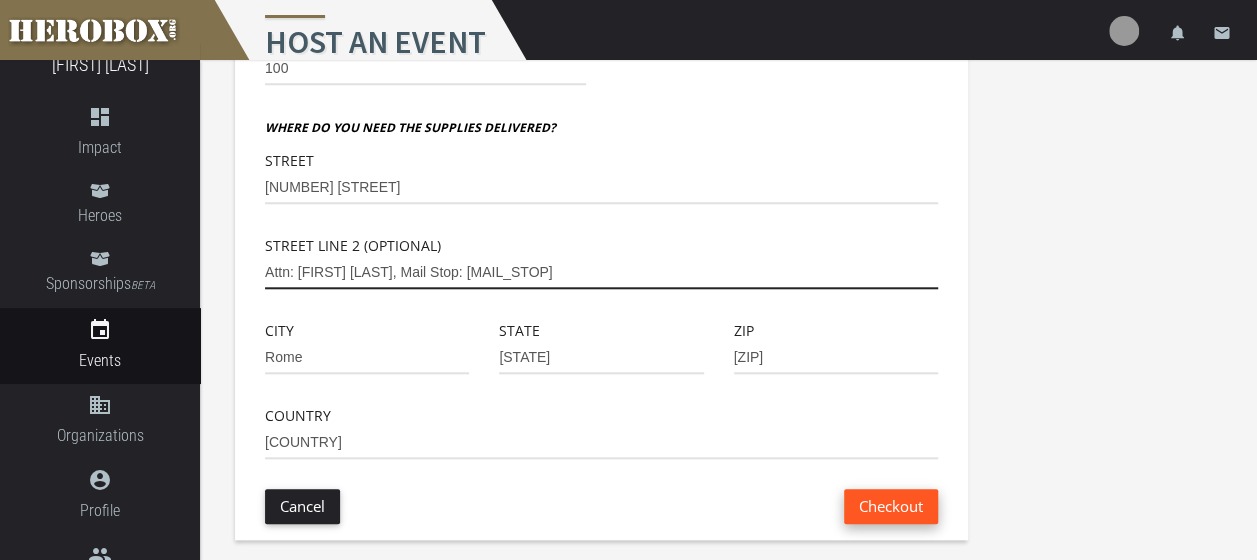 type on "Attn: [FIRST] [LAST], Mail Stop: [MAIL_STOP]" 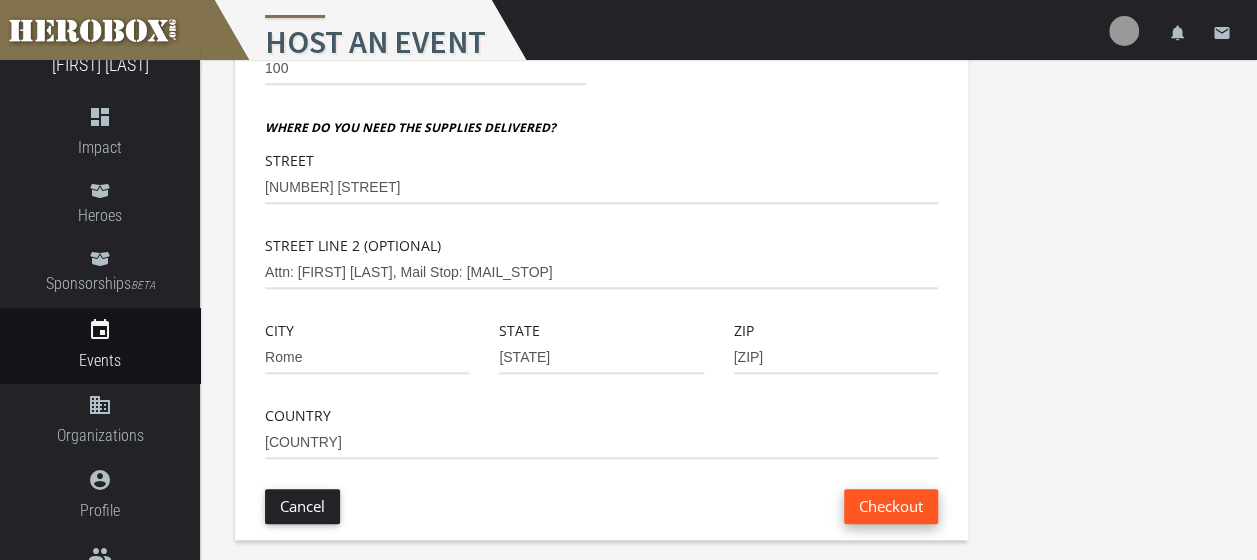 click on "Checkout" at bounding box center [891, 506] 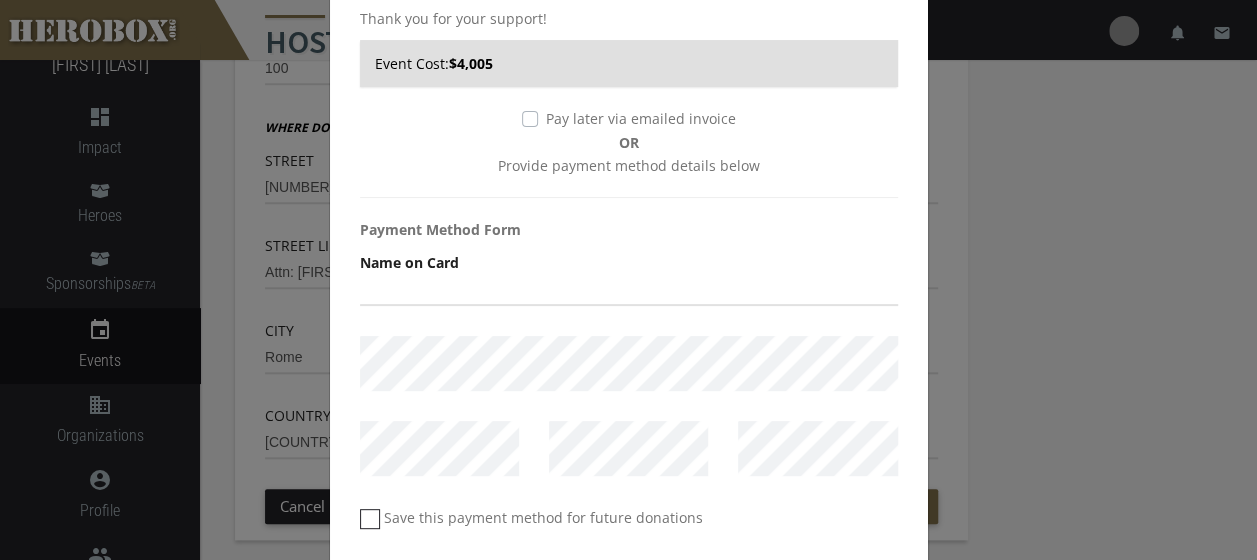 scroll, scrollTop: 100, scrollLeft: 0, axis: vertical 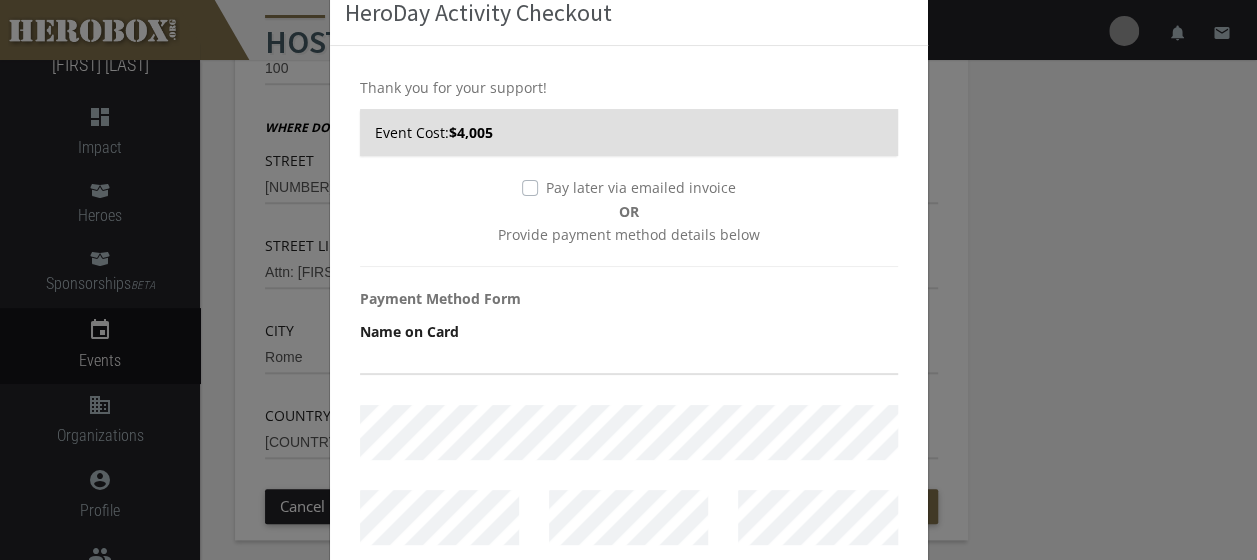 click on "Pay later via emailed invoice" at bounding box center (629, 188) 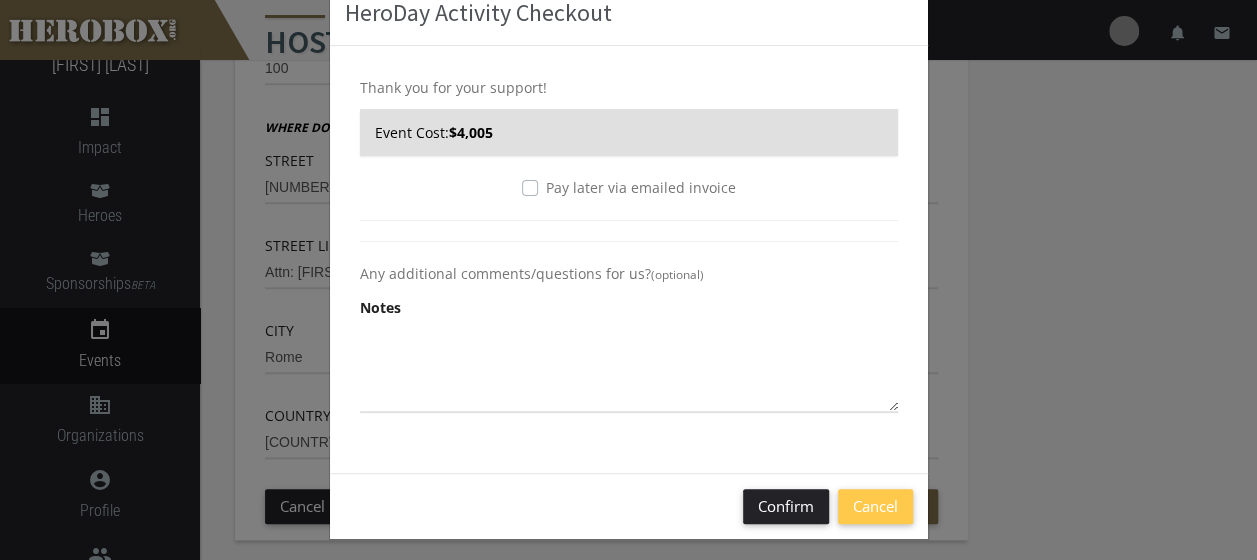 scroll, scrollTop: 108, scrollLeft: 0, axis: vertical 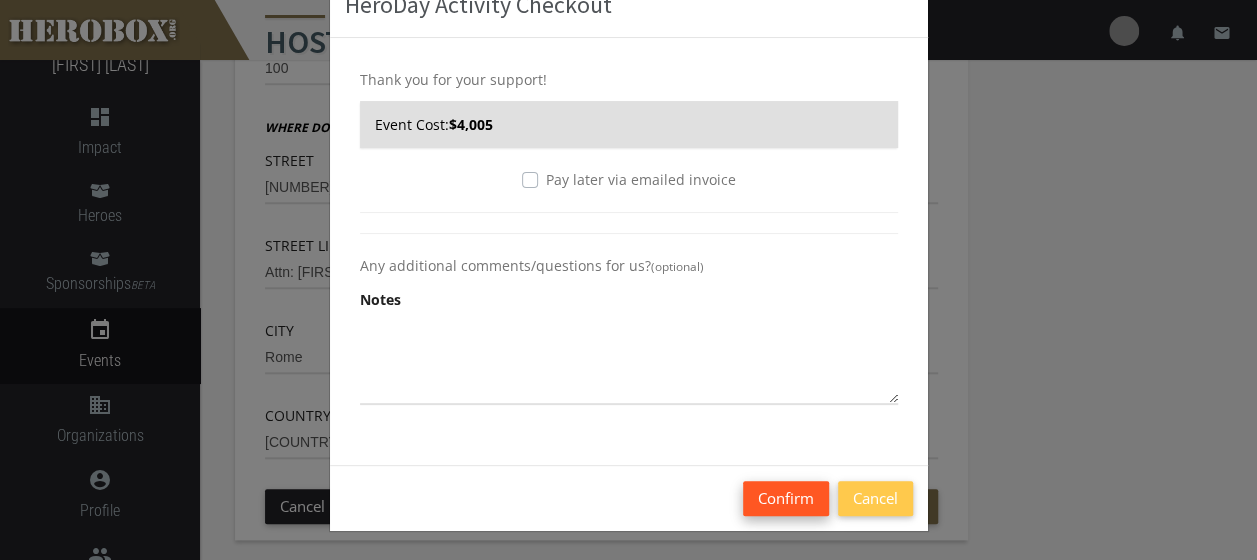 click on "Confirm" at bounding box center (786, 498) 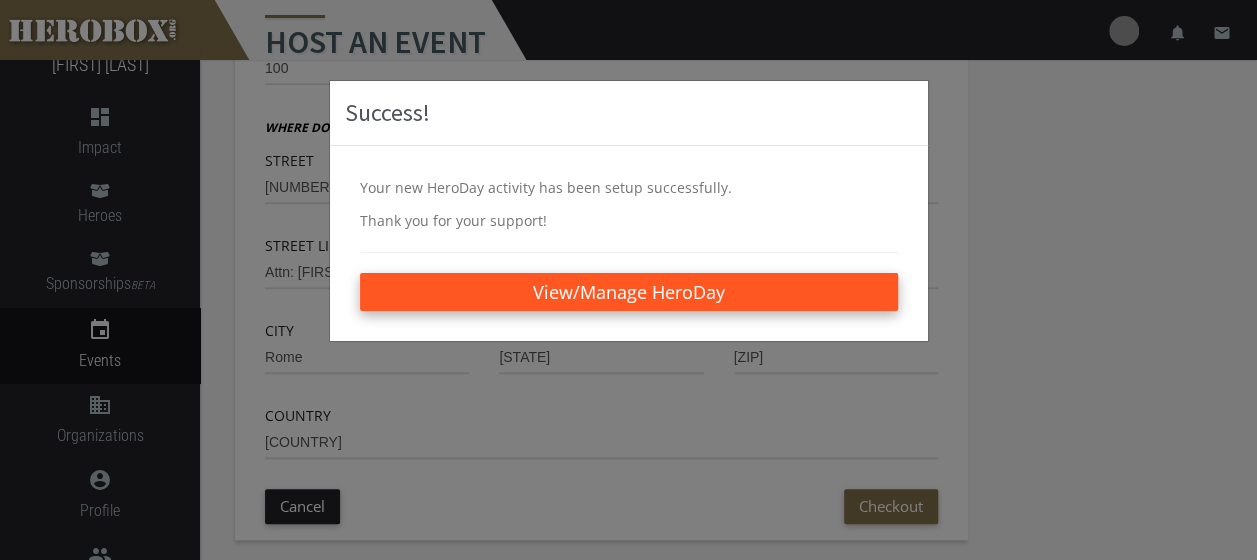 click on "View/Manage HeroDay" at bounding box center (629, 292) 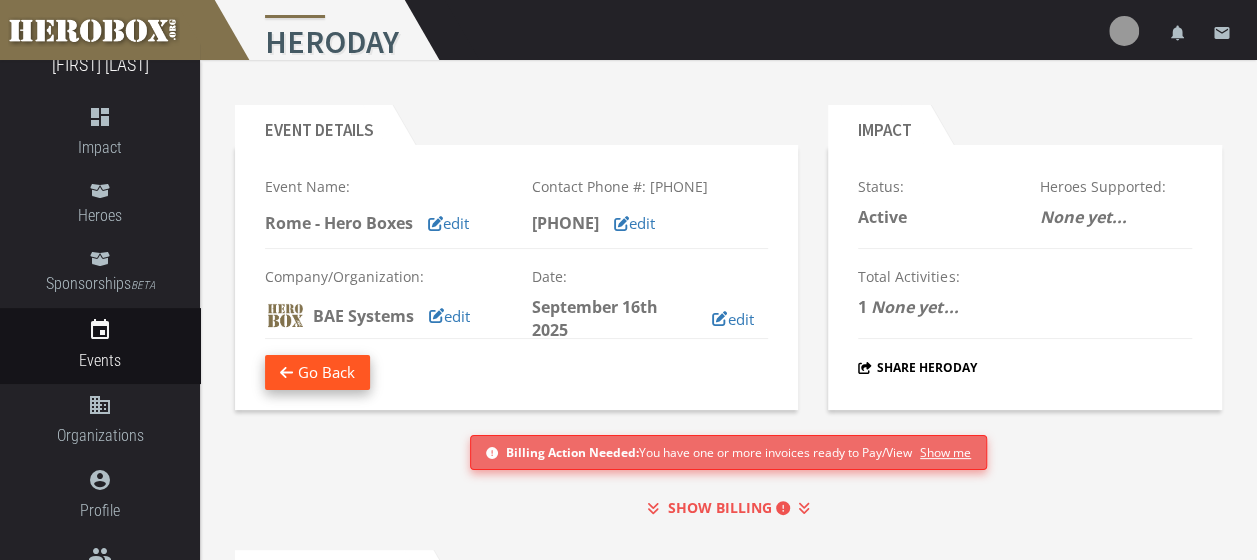 click on "Go Back" at bounding box center (317, 372) 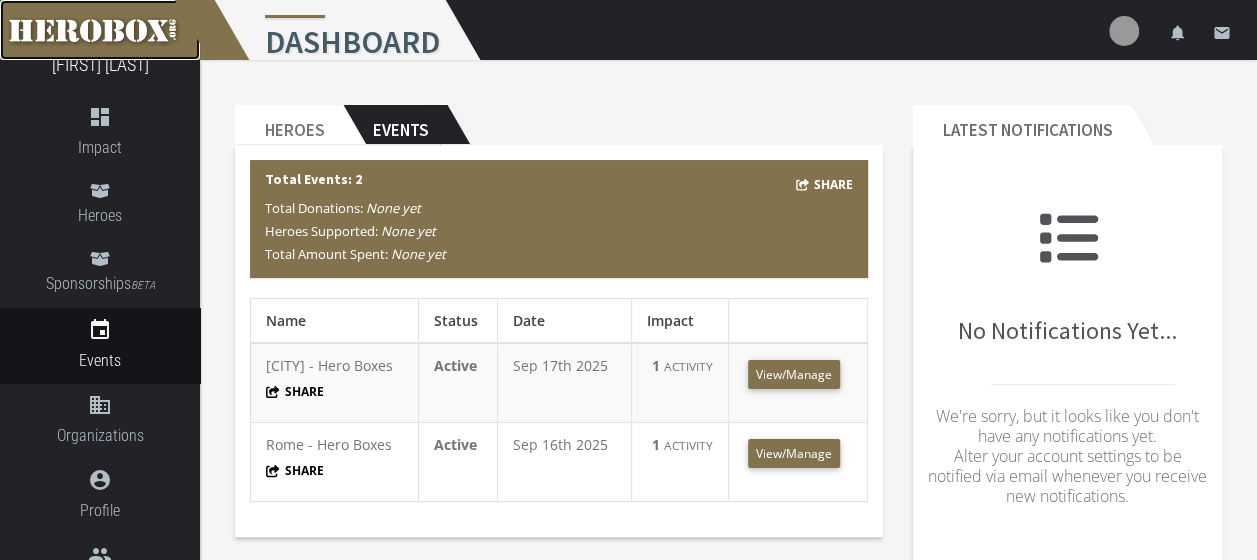 click at bounding box center (100, 30) 